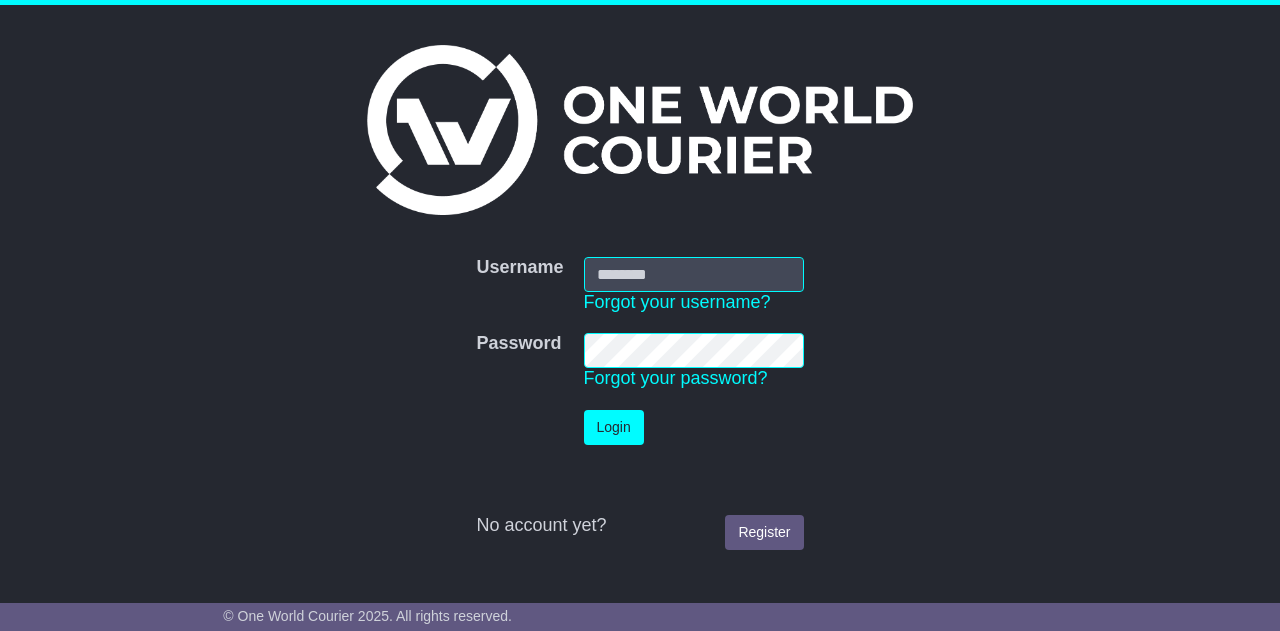 scroll, scrollTop: 0, scrollLeft: 0, axis: both 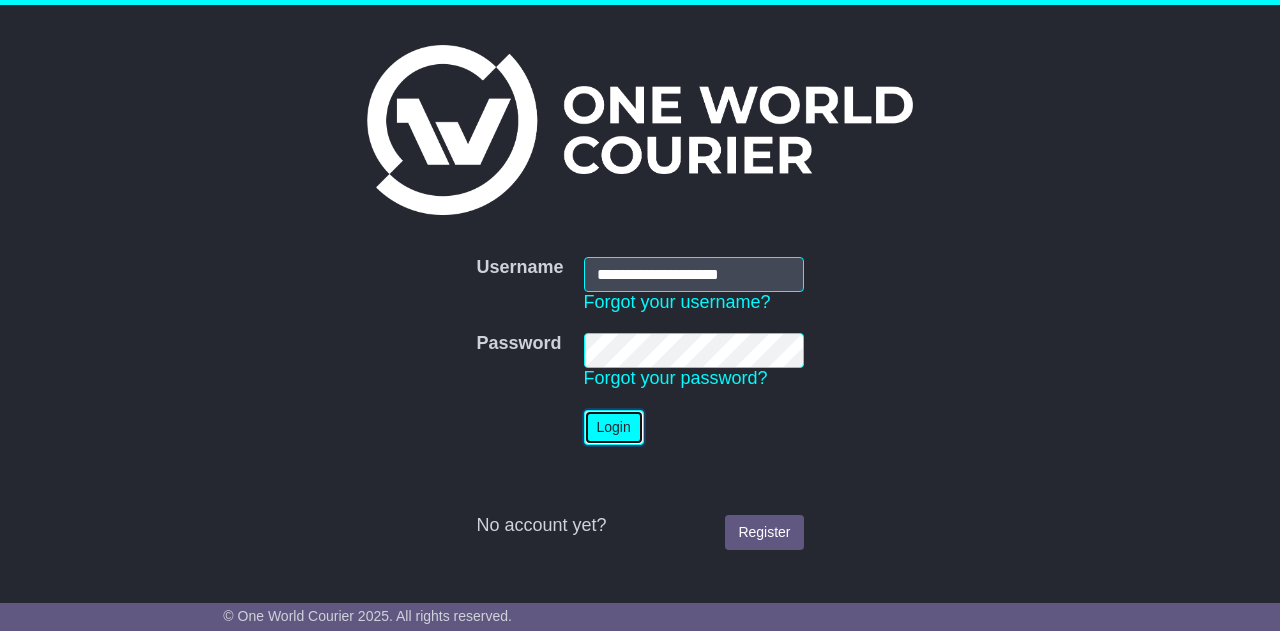 click on "Login" at bounding box center [614, 427] 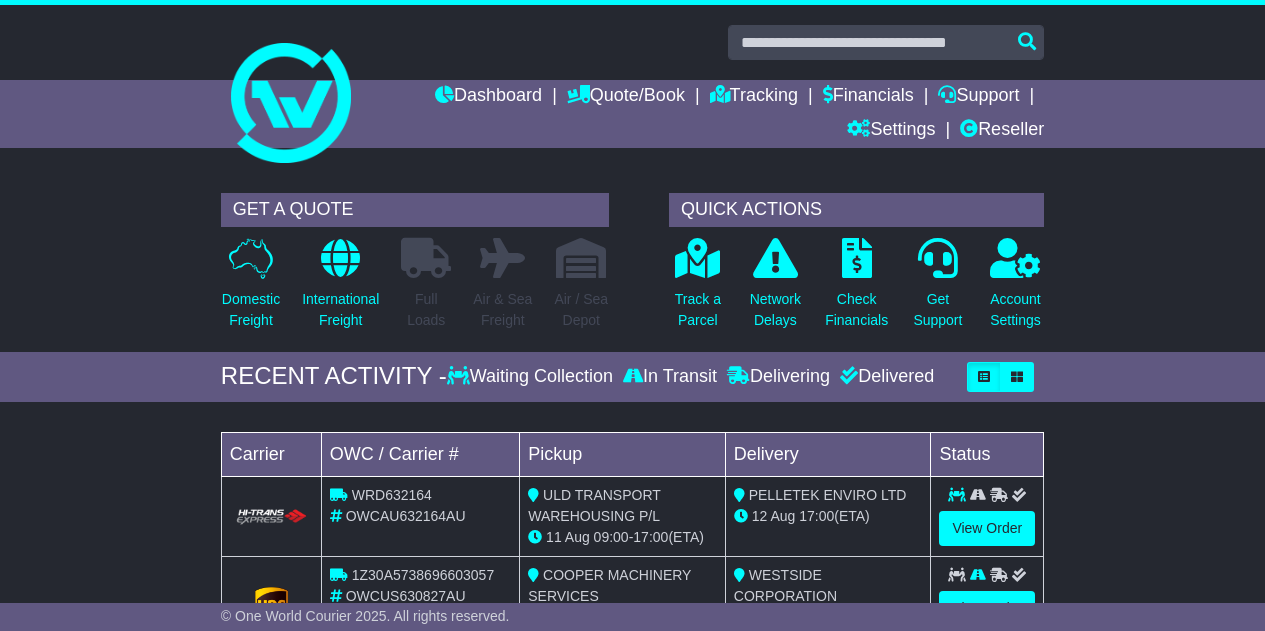 scroll, scrollTop: 0, scrollLeft: 0, axis: both 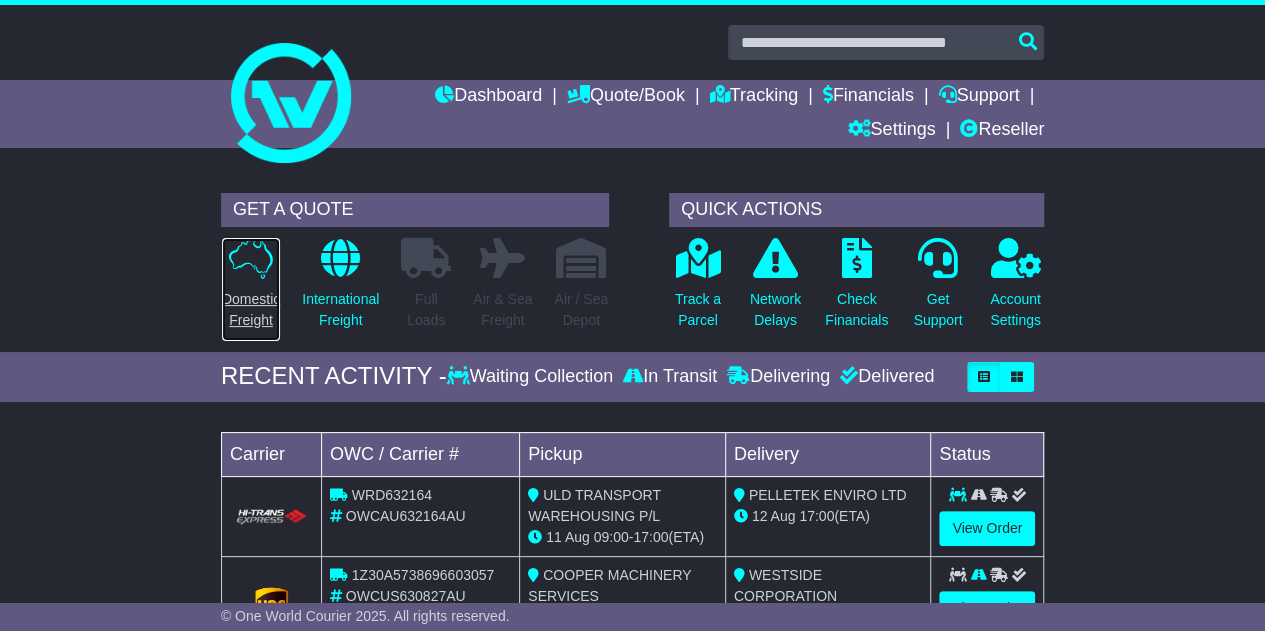 click on "Domestic Freight" at bounding box center [251, 310] 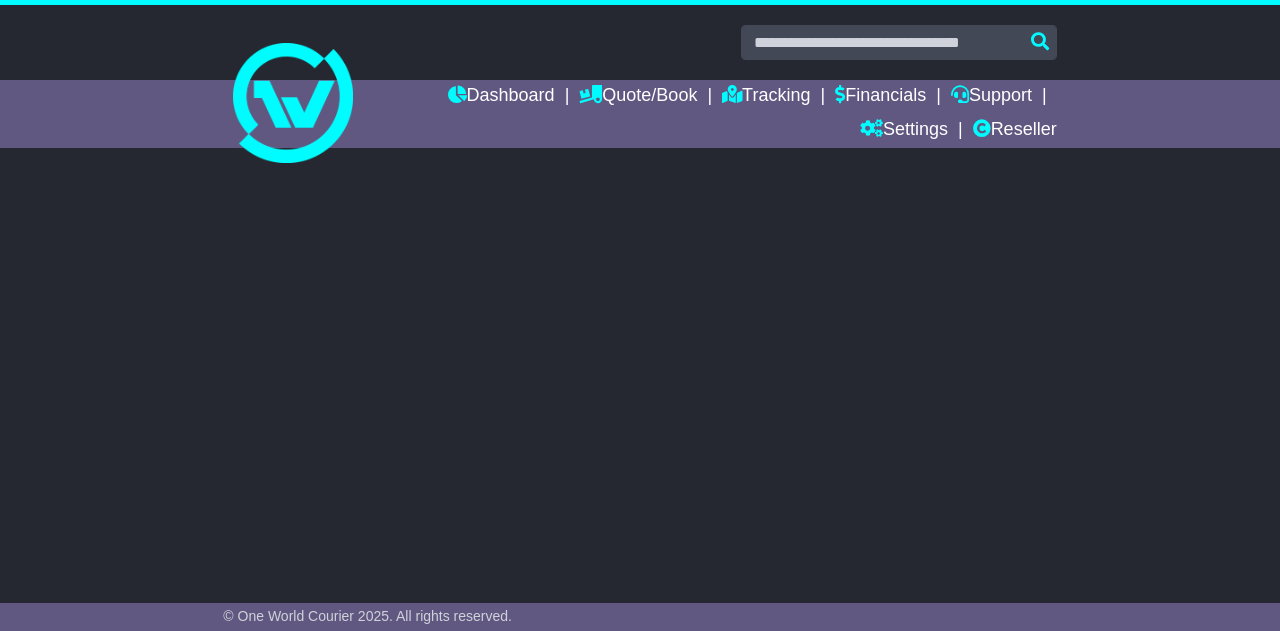 scroll, scrollTop: 0, scrollLeft: 0, axis: both 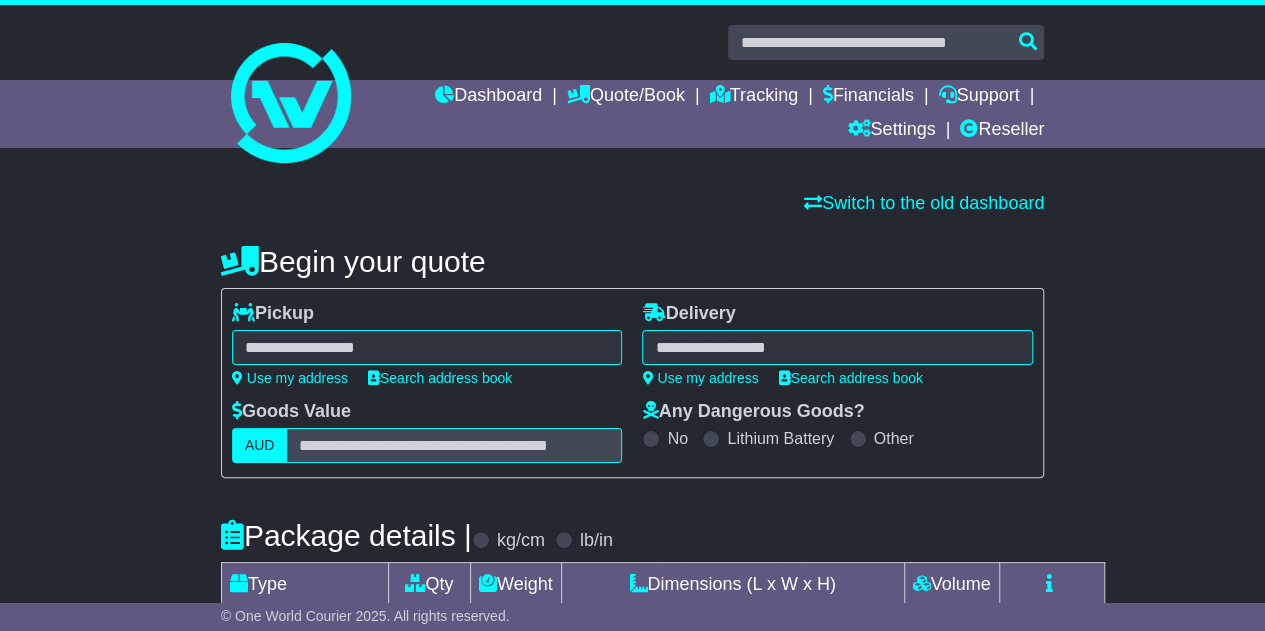click at bounding box center [427, 347] 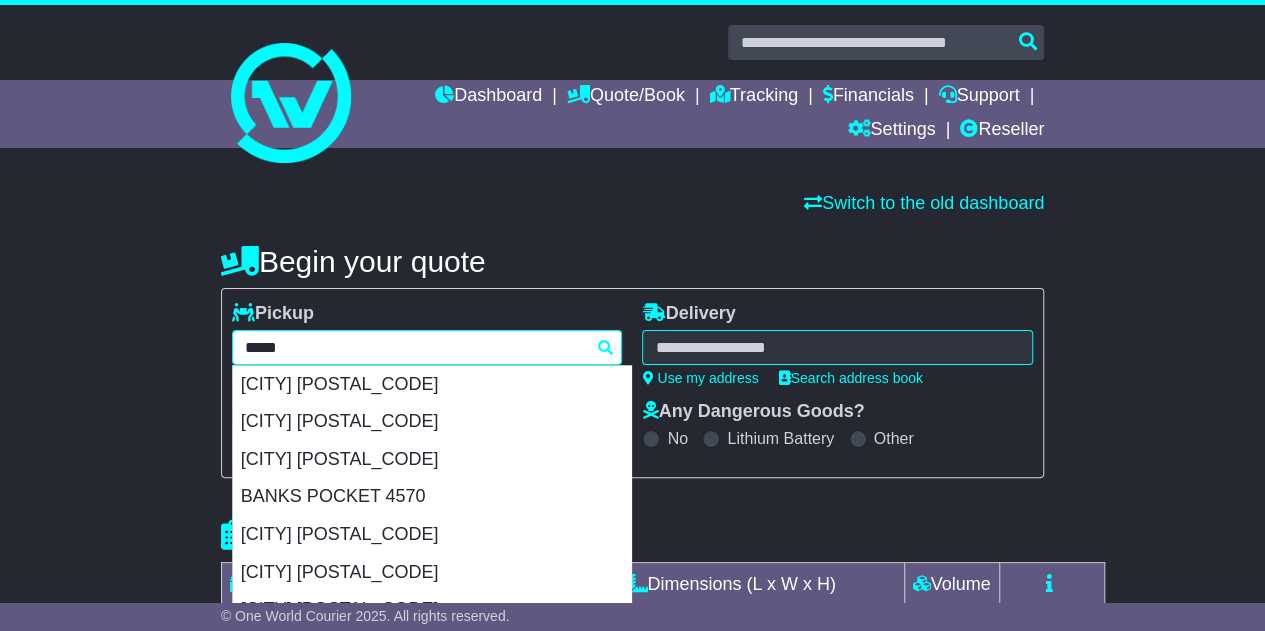 type on "******" 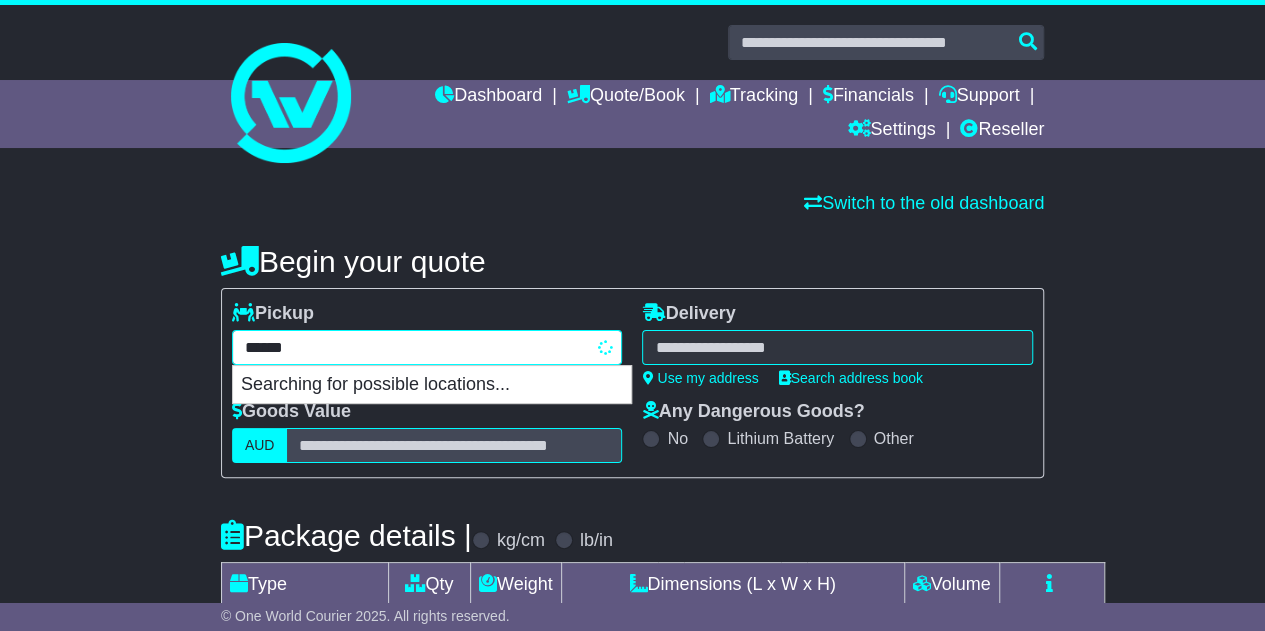 type on "**********" 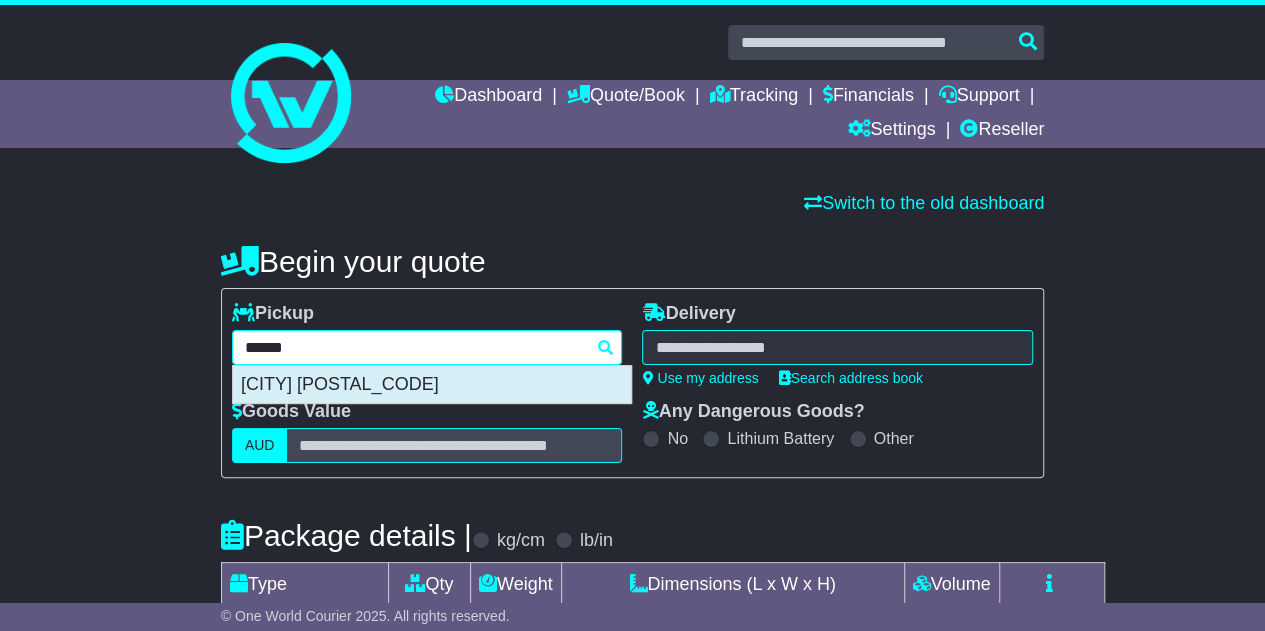click on "[CITY] [POSTAL_CODE]" at bounding box center [432, 385] 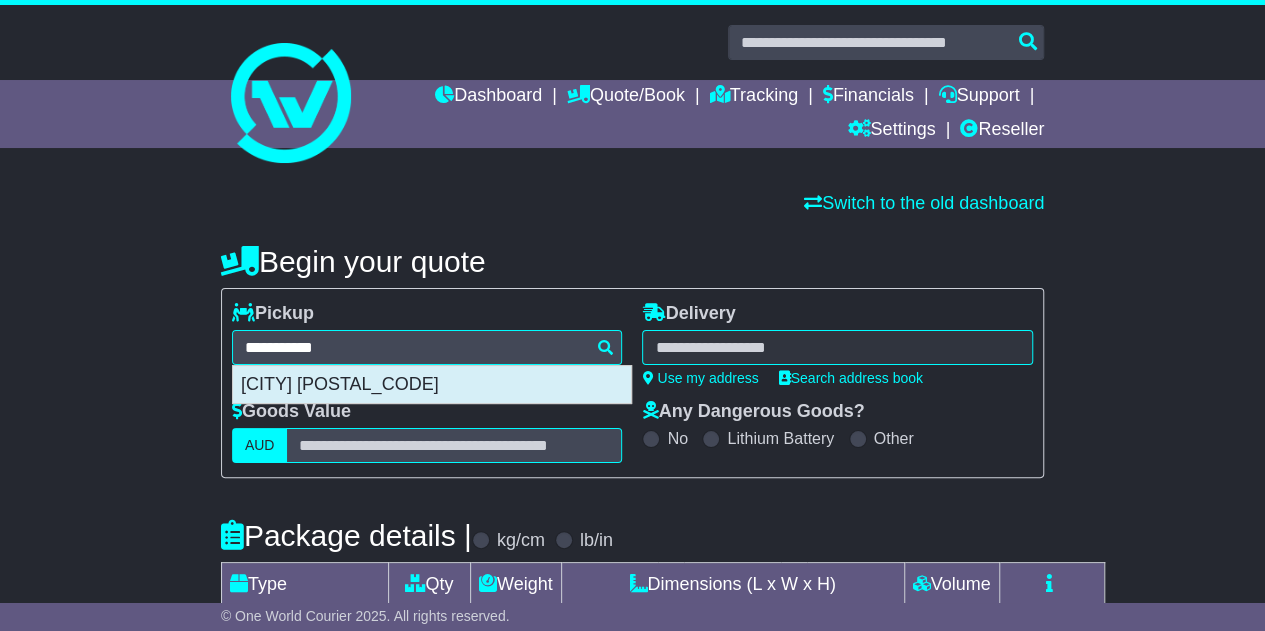 type on "**********" 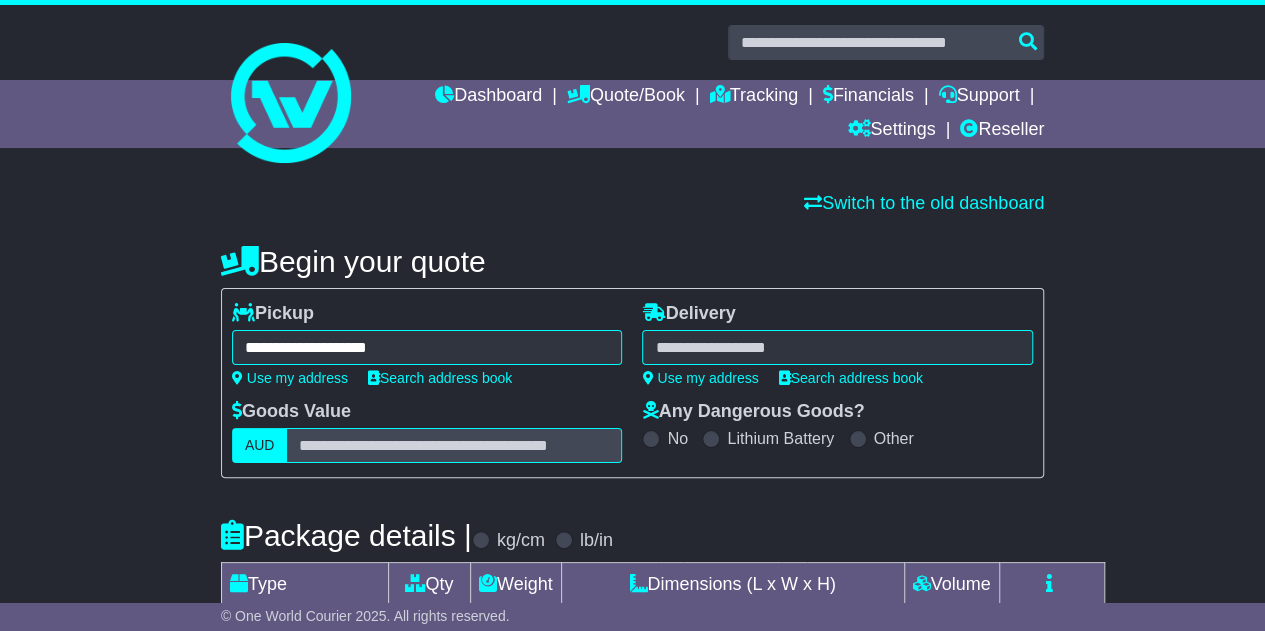 click at bounding box center [837, 347] 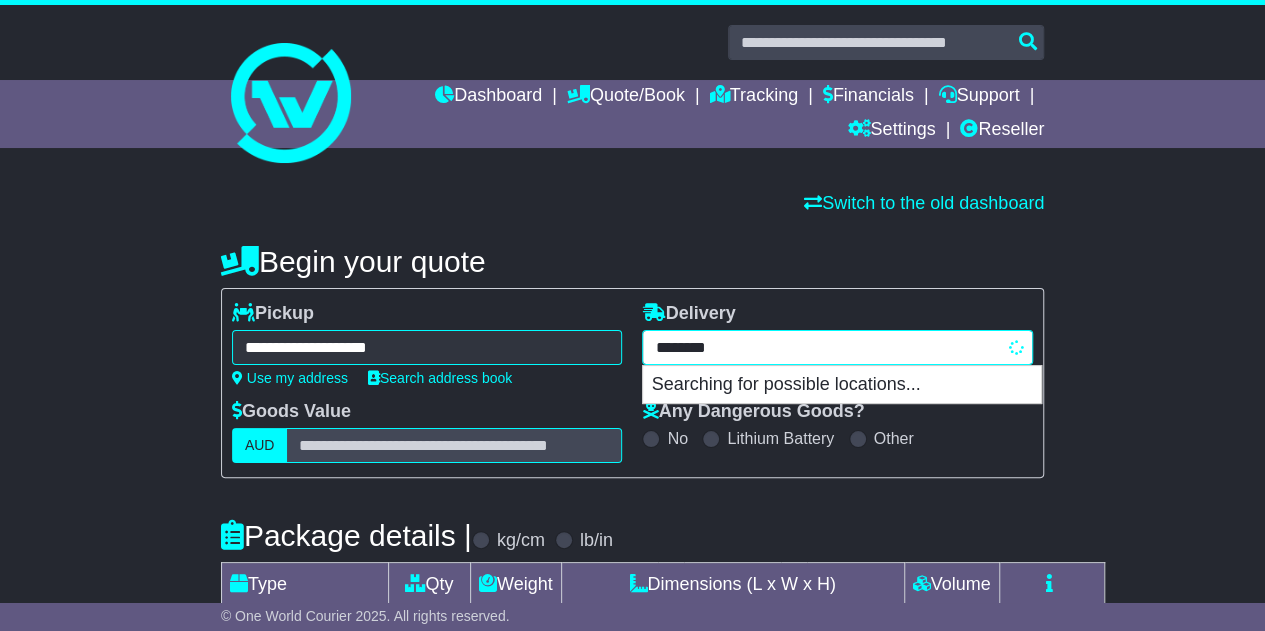 type on "*********" 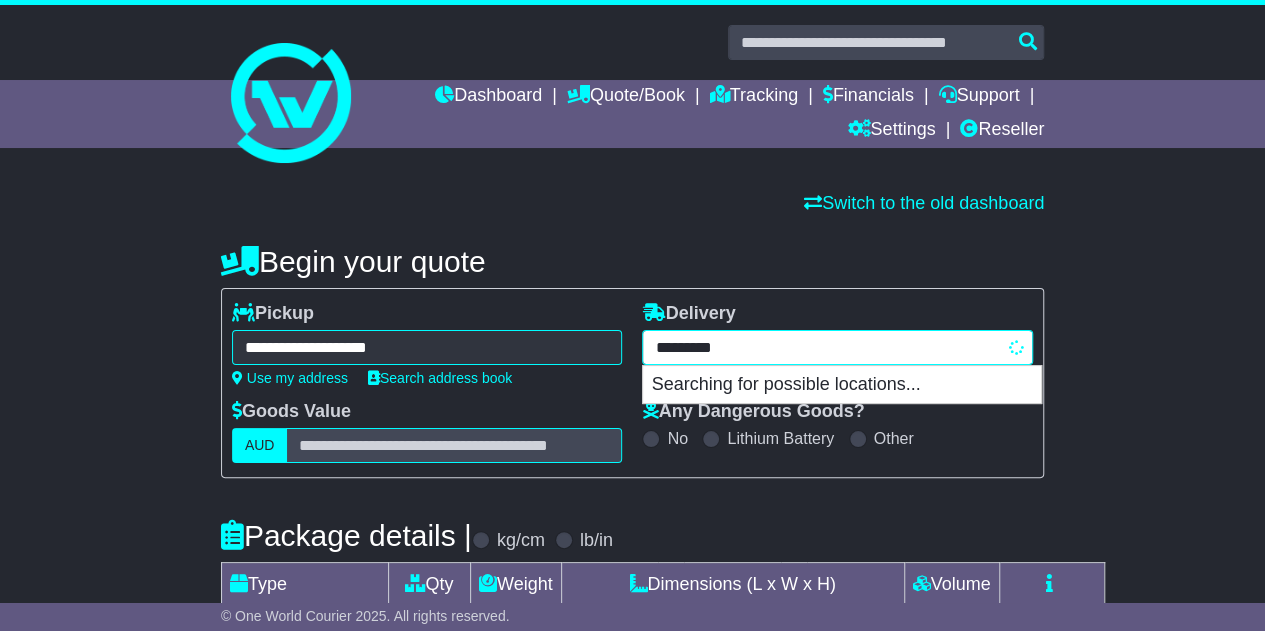 type on "**********" 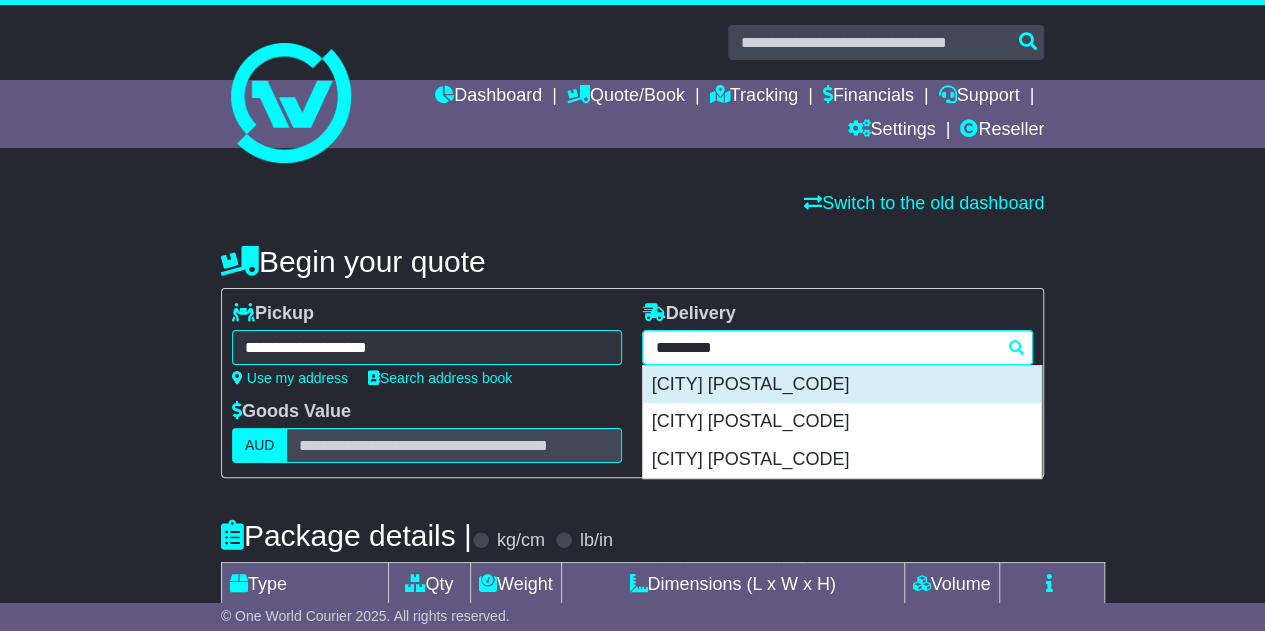 click on "[CITY] [POSTAL_CODE]" at bounding box center (842, 385) 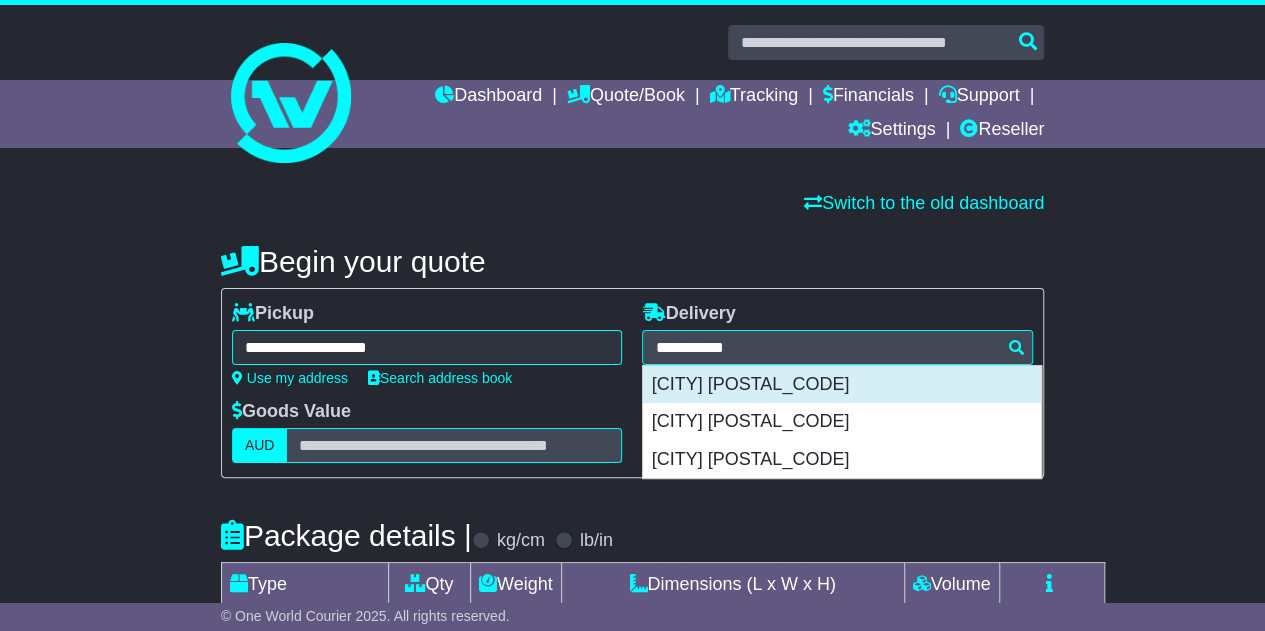 type on "**********" 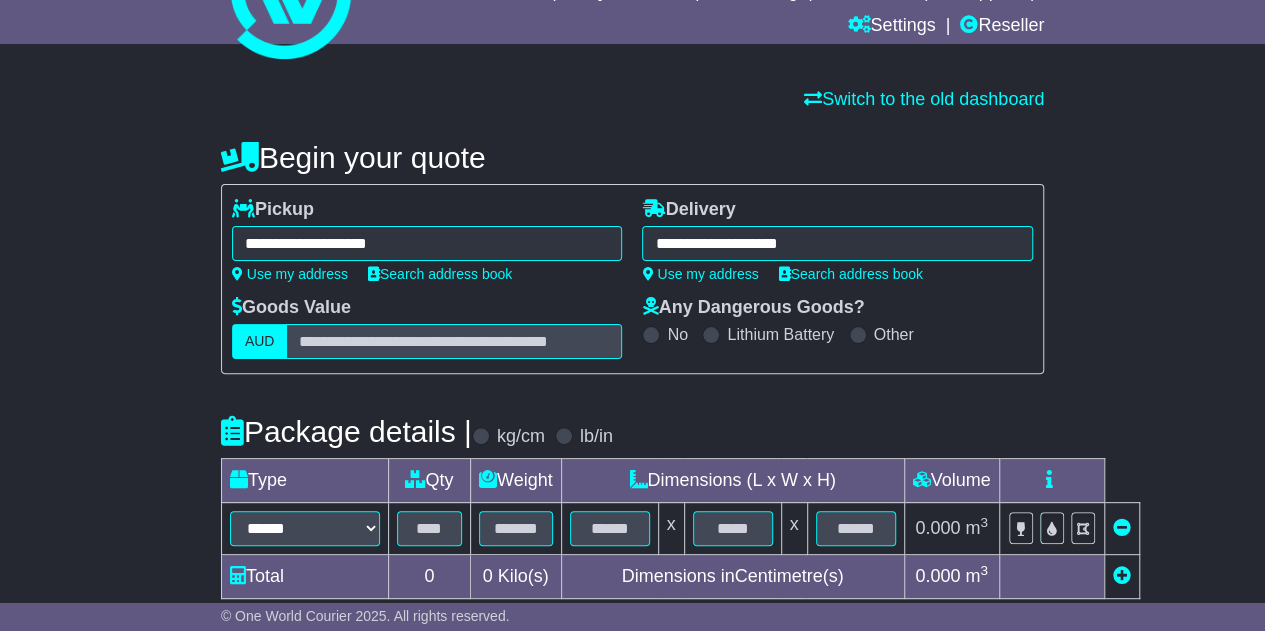 scroll, scrollTop: 200, scrollLeft: 0, axis: vertical 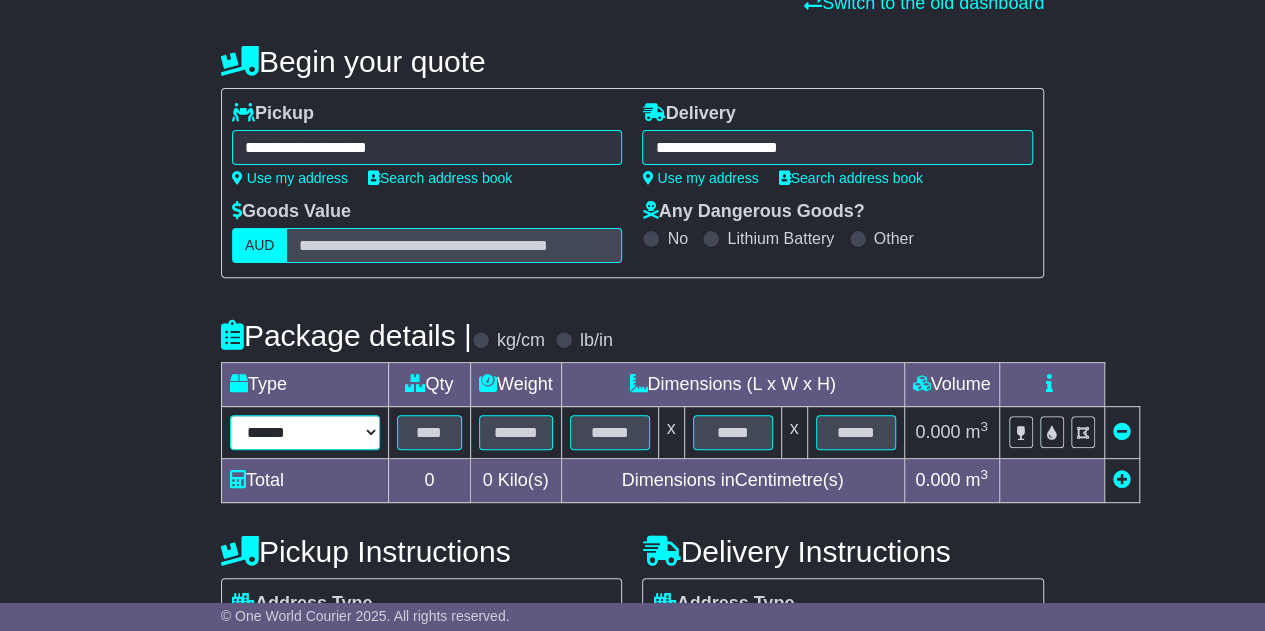 click on "****** ****** *** ******** ***** **** **** ****** *** *******" at bounding box center [305, 432] 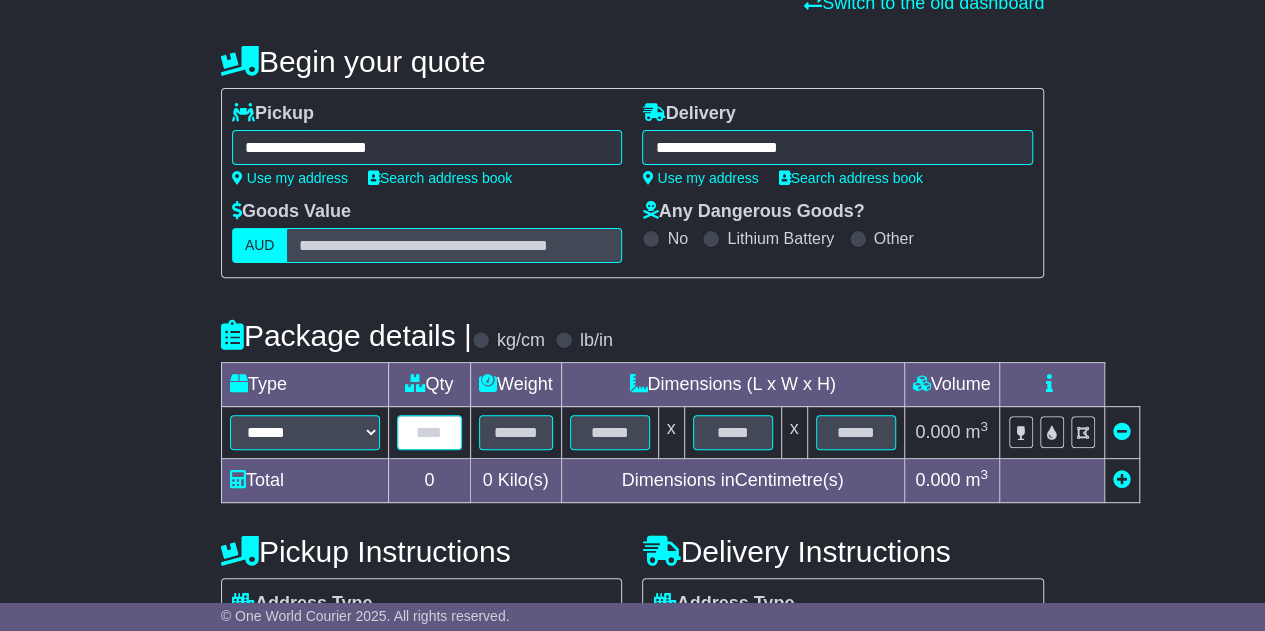 click at bounding box center (429, 432) 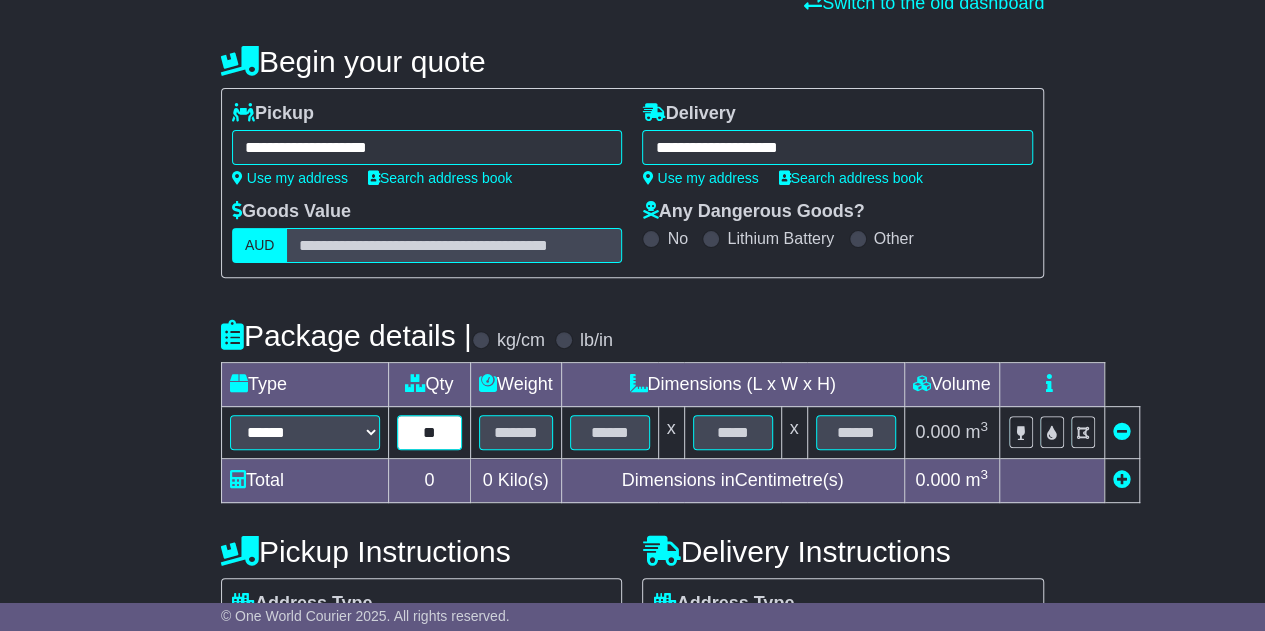 type on "**" 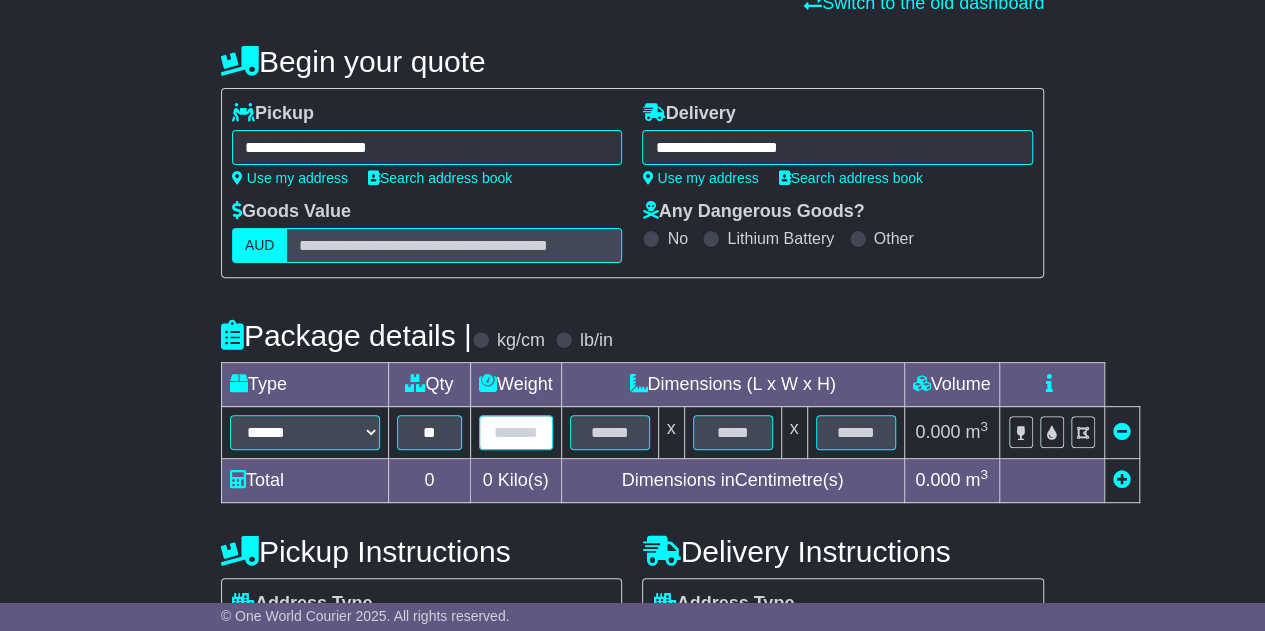 click at bounding box center [516, 432] 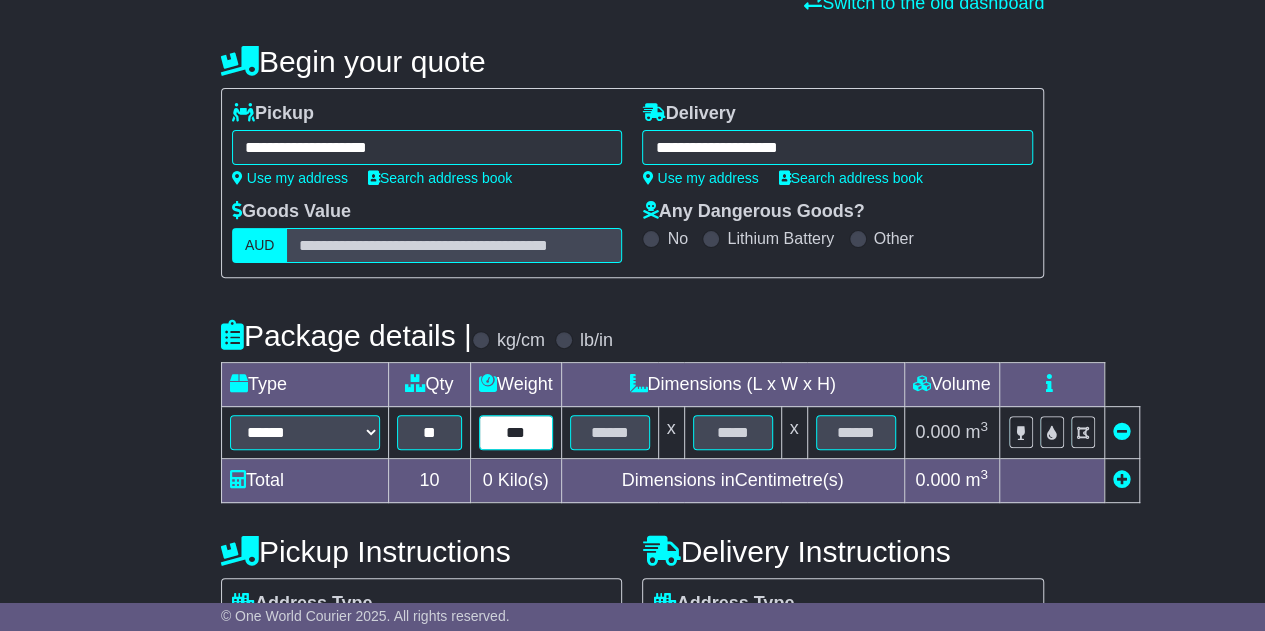type on "***" 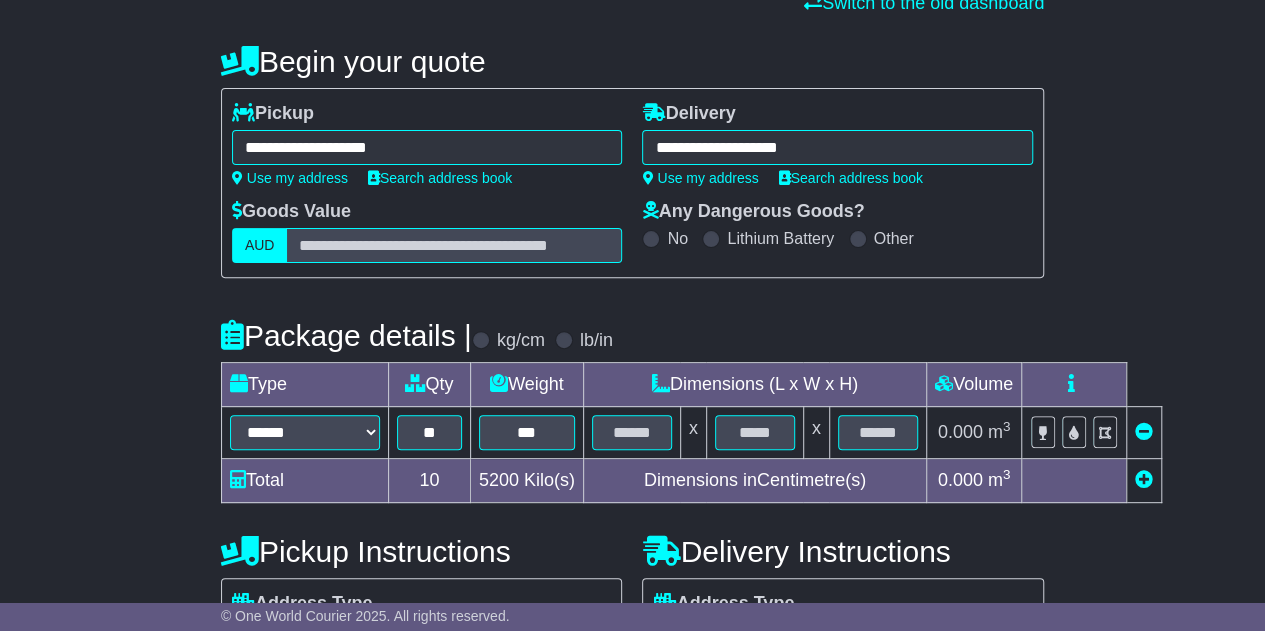 click on "**********" at bounding box center (632, 493) 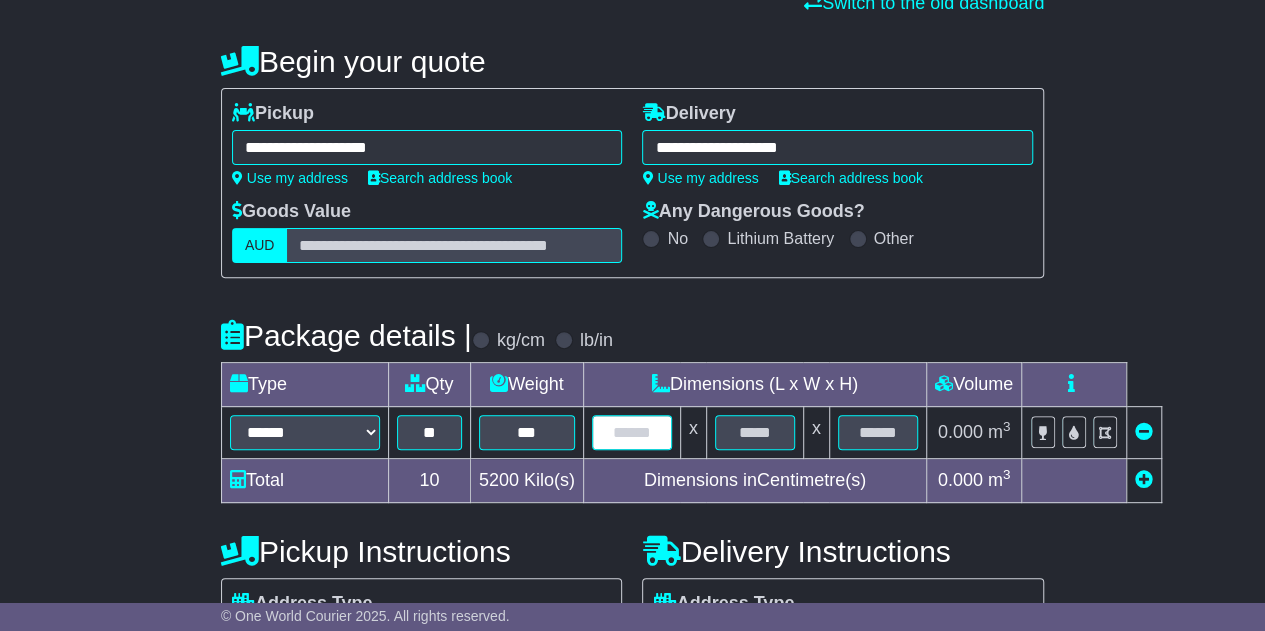click at bounding box center [632, 432] 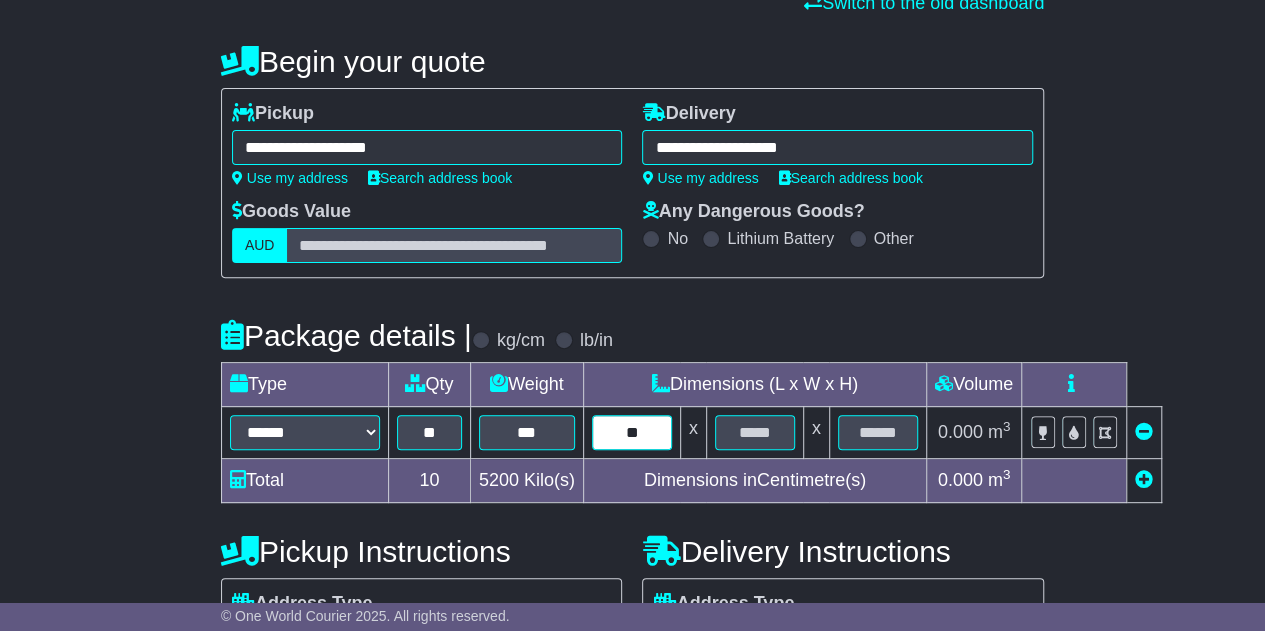 type on "**" 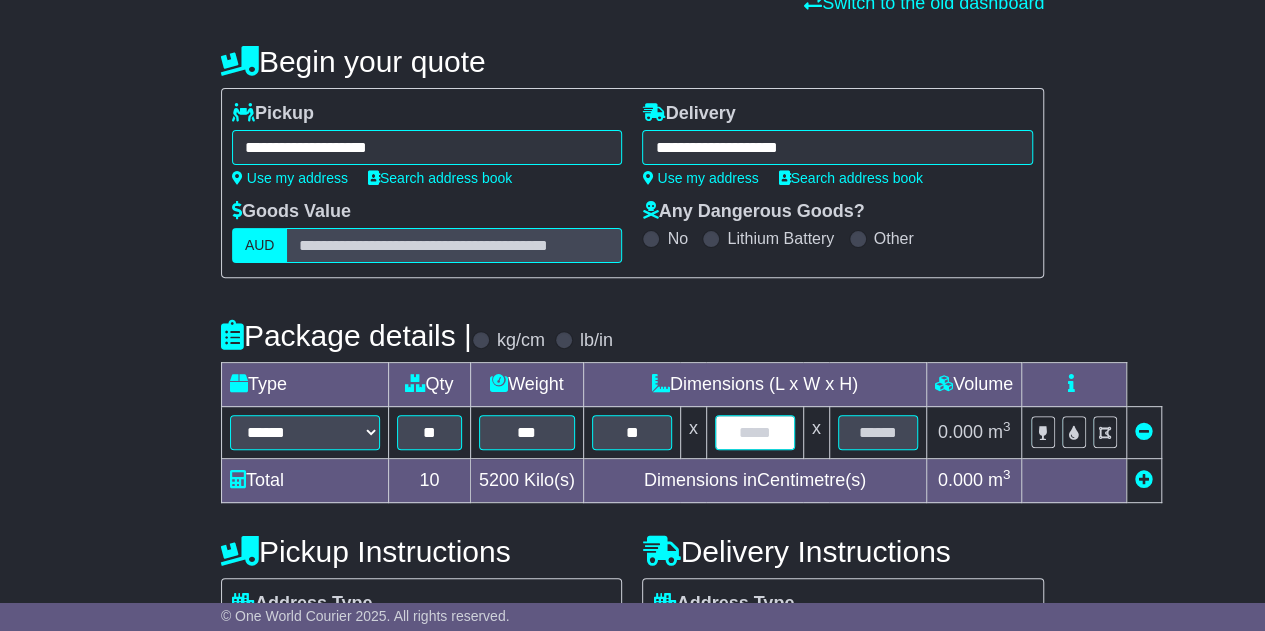 click at bounding box center [755, 432] 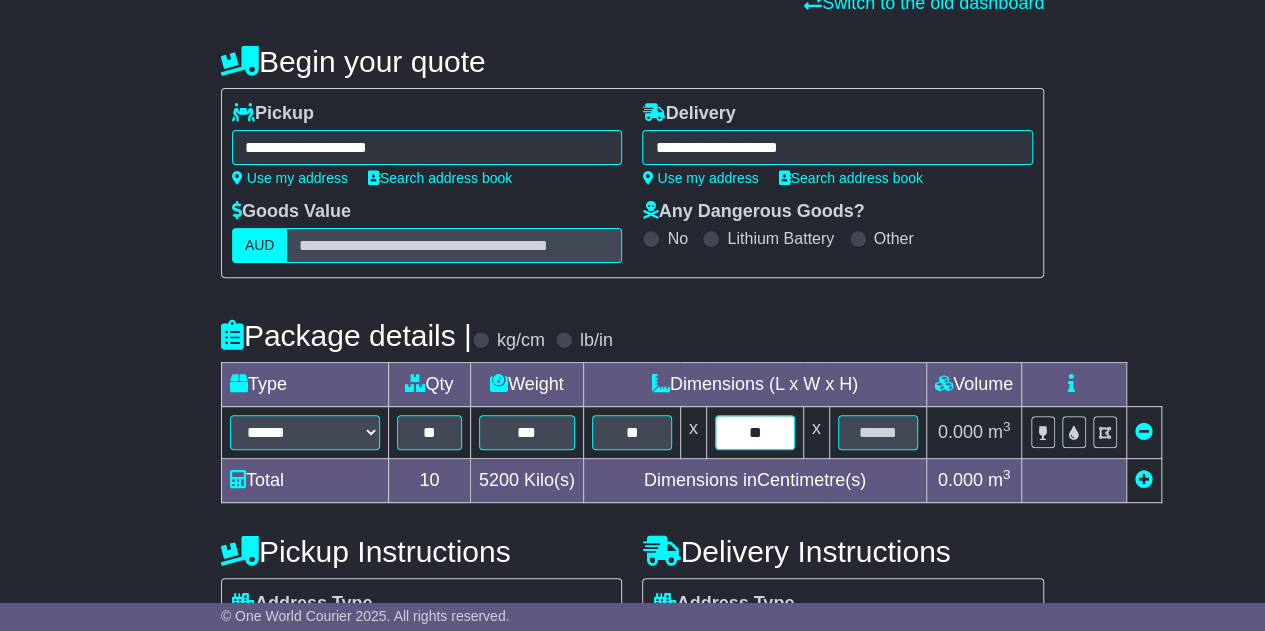 type on "**" 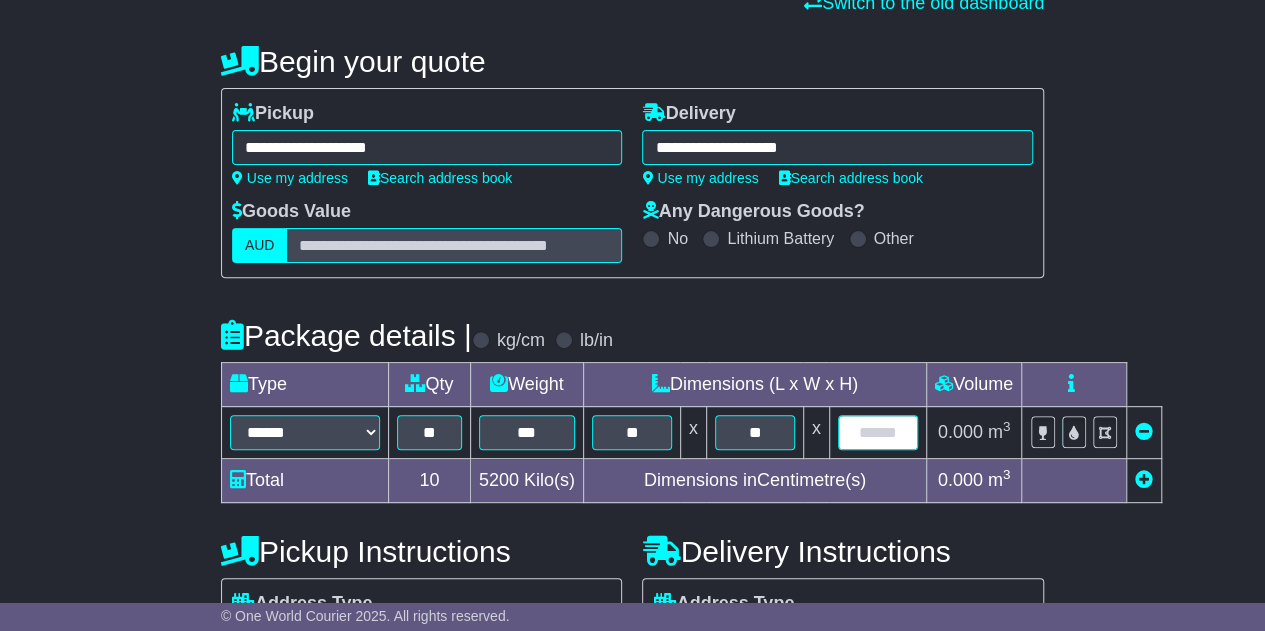click at bounding box center [878, 432] 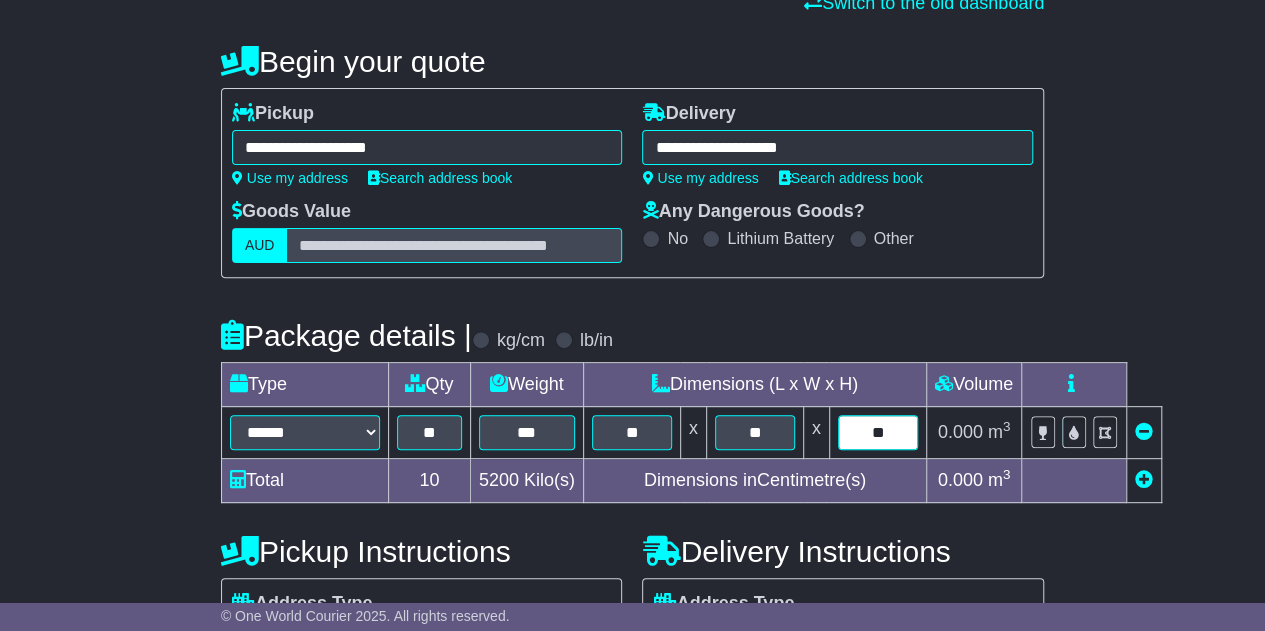 type on "**" 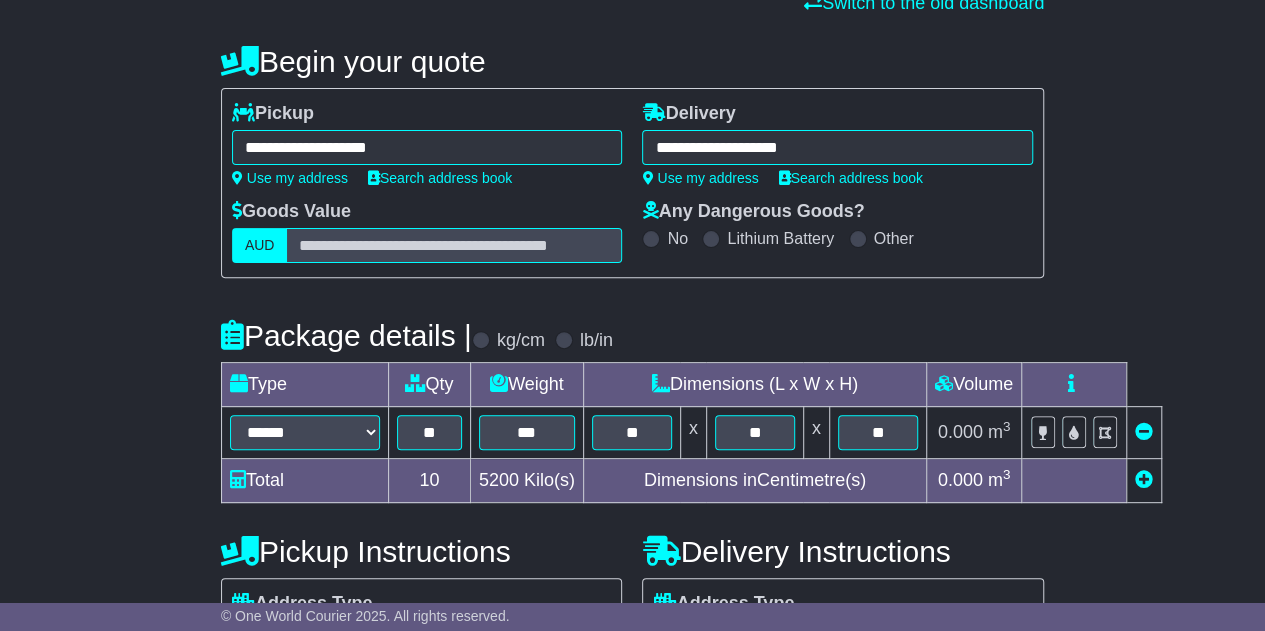 click on "**********" at bounding box center (632, 493) 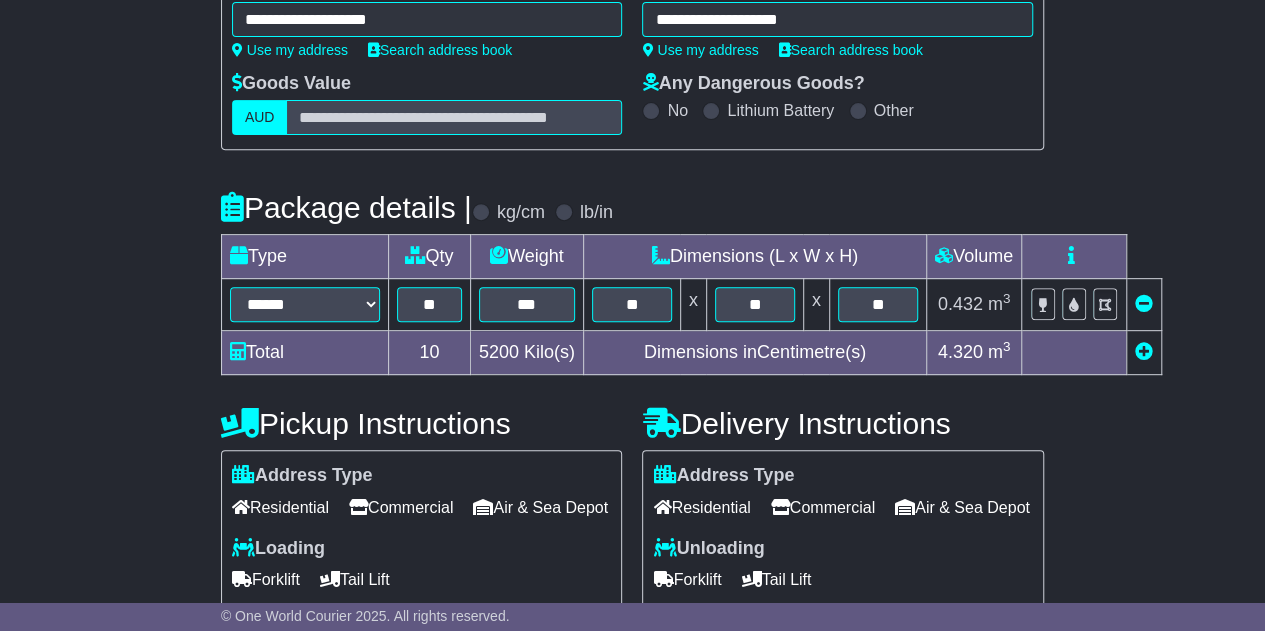 scroll, scrollTop: 400, scrollLeft: 0, axis: vertical 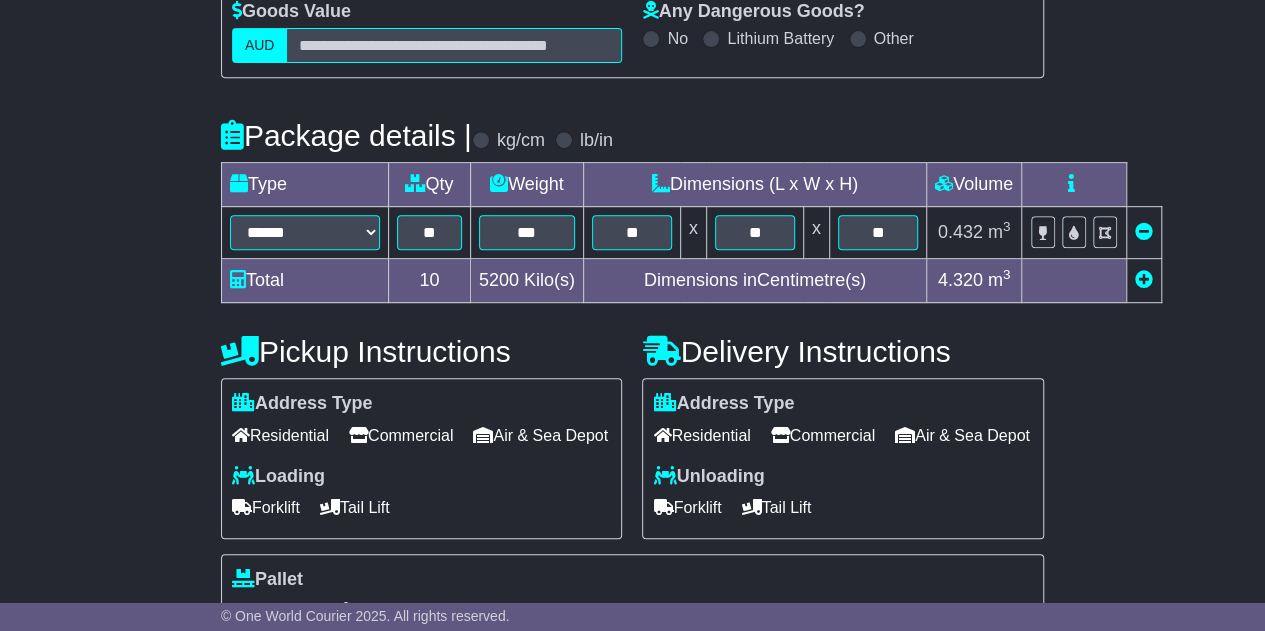 click on "Air & Sea Depot" at bounding box center [540, 435] 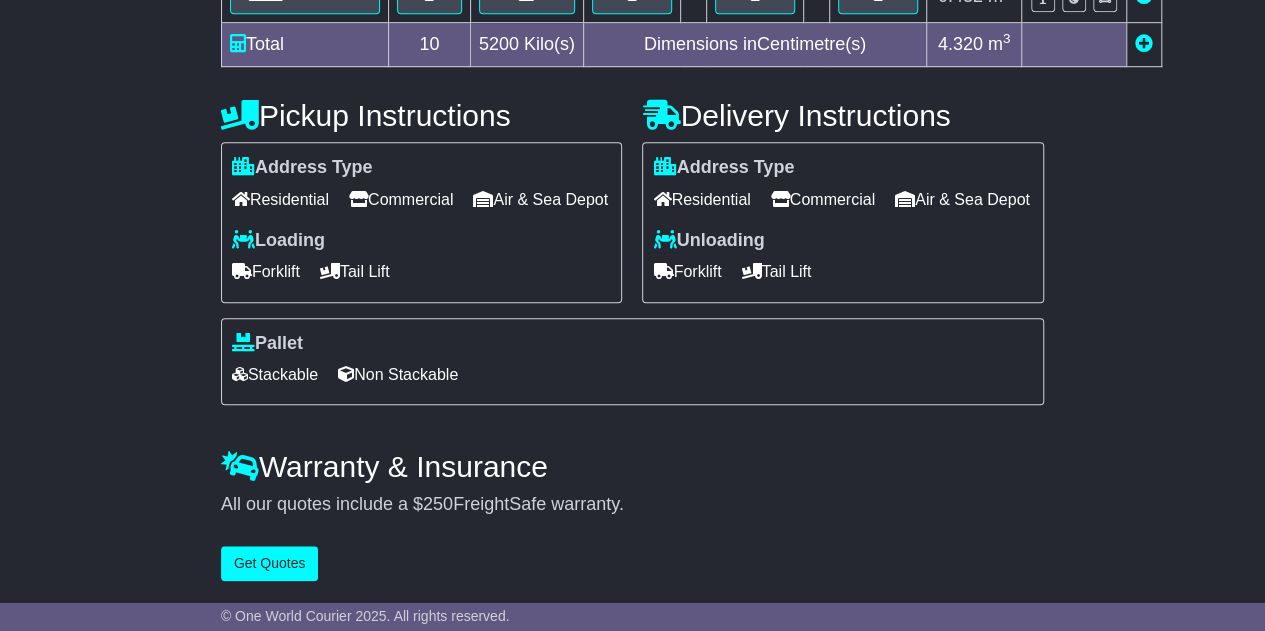 scroll, scrollTop: 664, scrollLeft: 0, axis: vertical 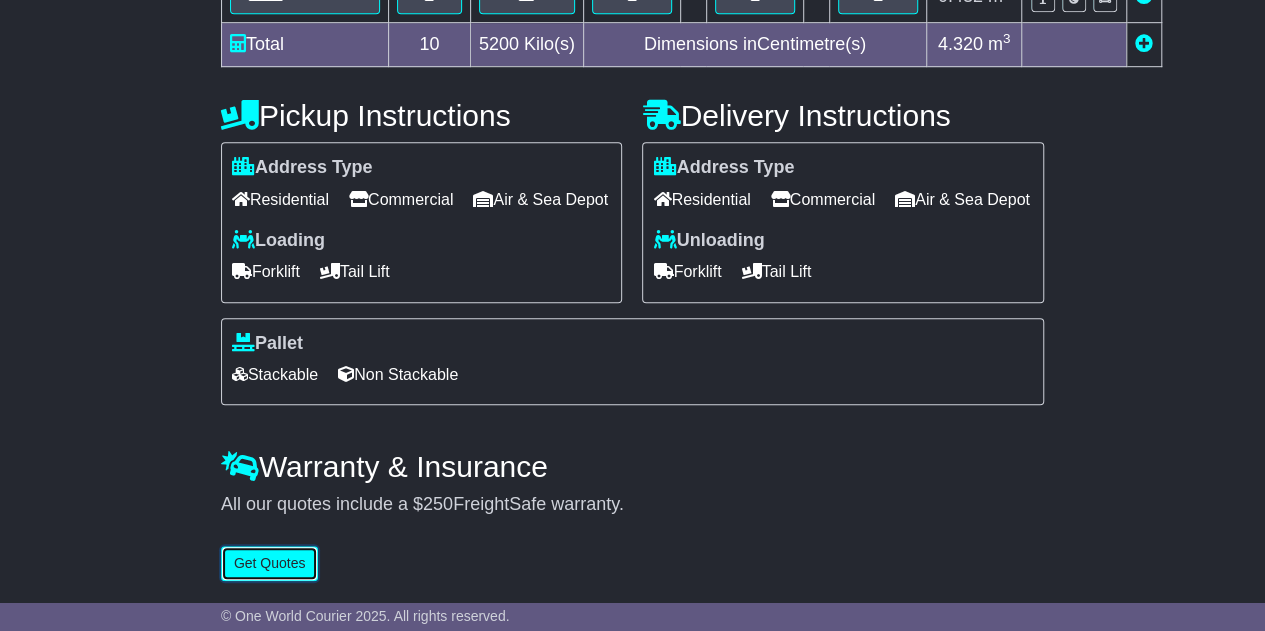 click on "Get Quotes" at bounding box center (270, 563) 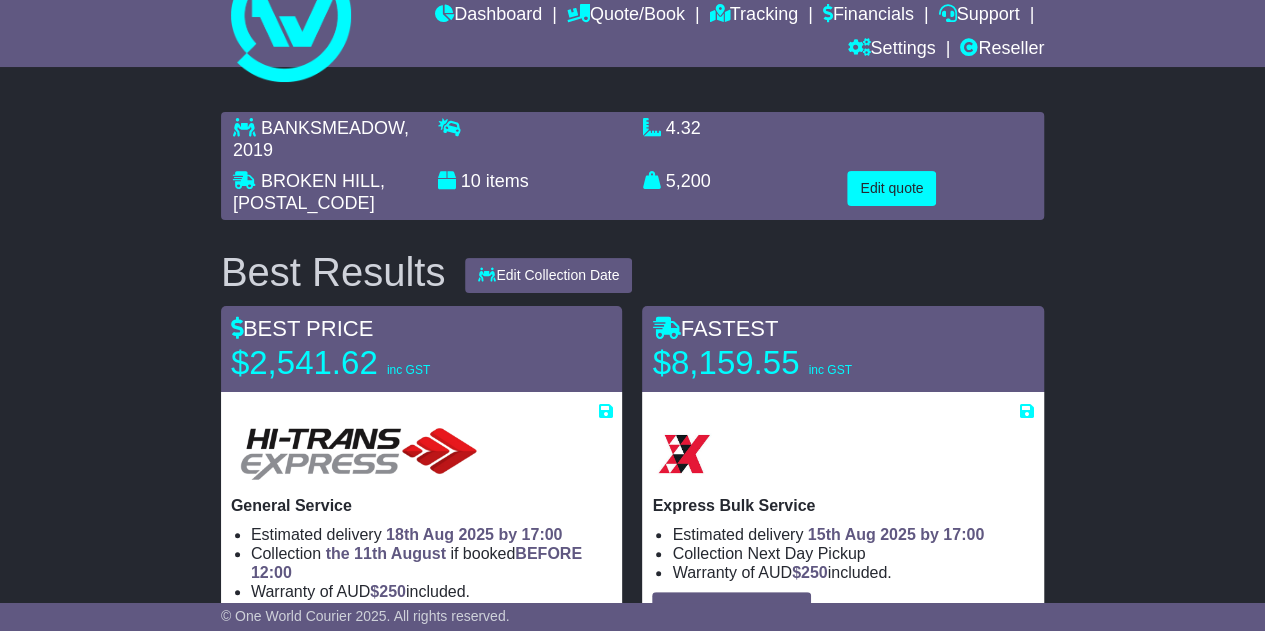scroll, scrollTop: 100, scrollLeft: 0, axis: vertical 